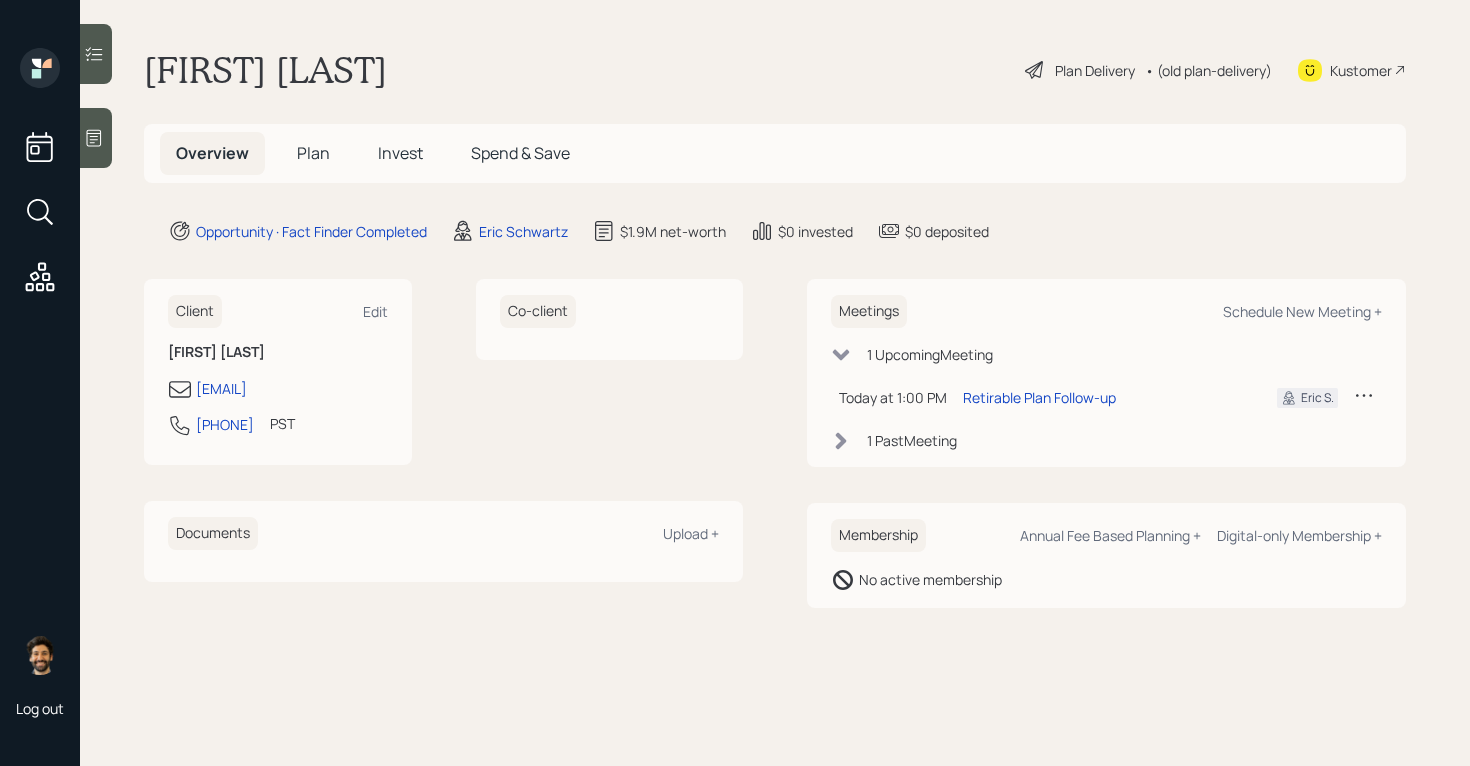 scroll, scrollTop: 0, scrollLeft: 0, axis: both 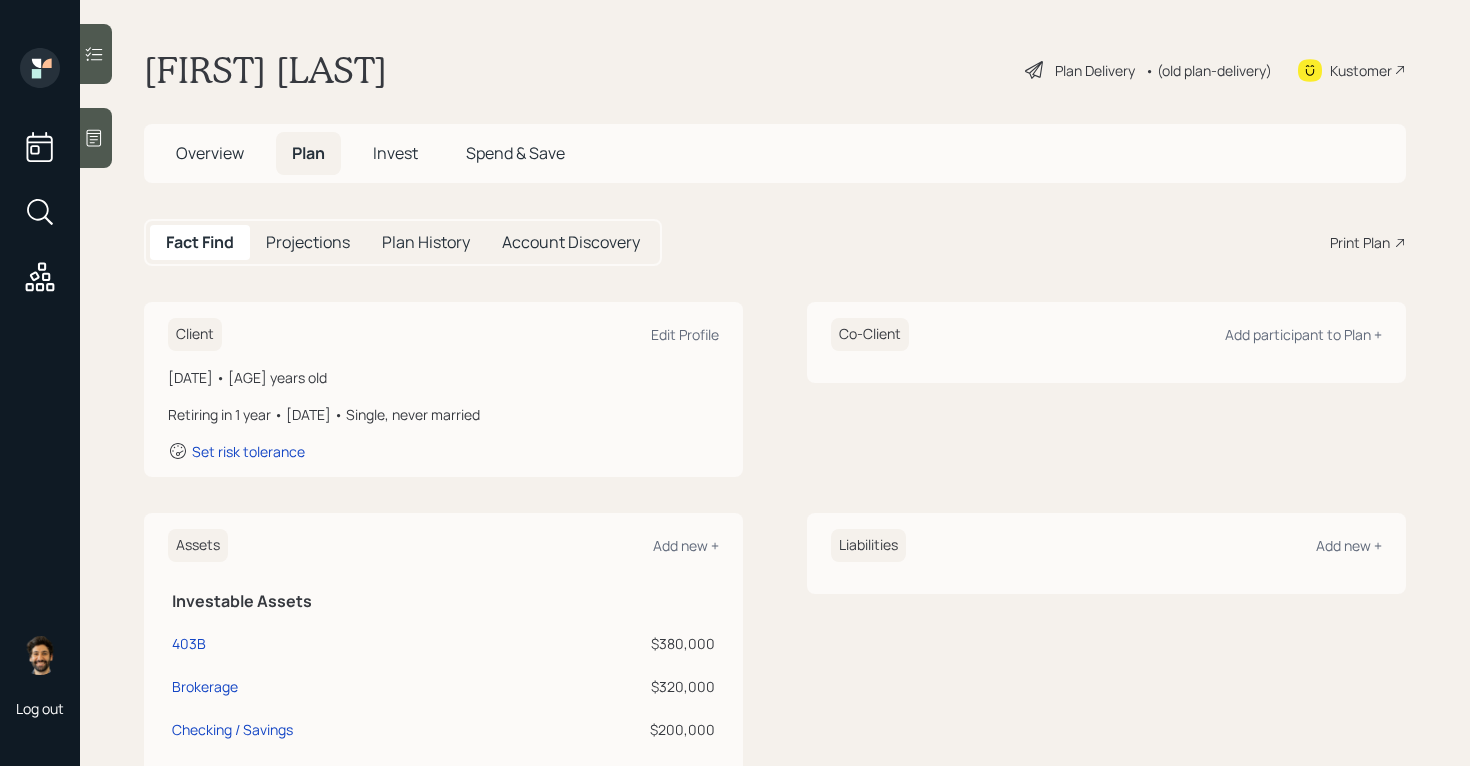 click on "Plan Delivery • (old plan-delivery)" at bounding box center (1148, 70) 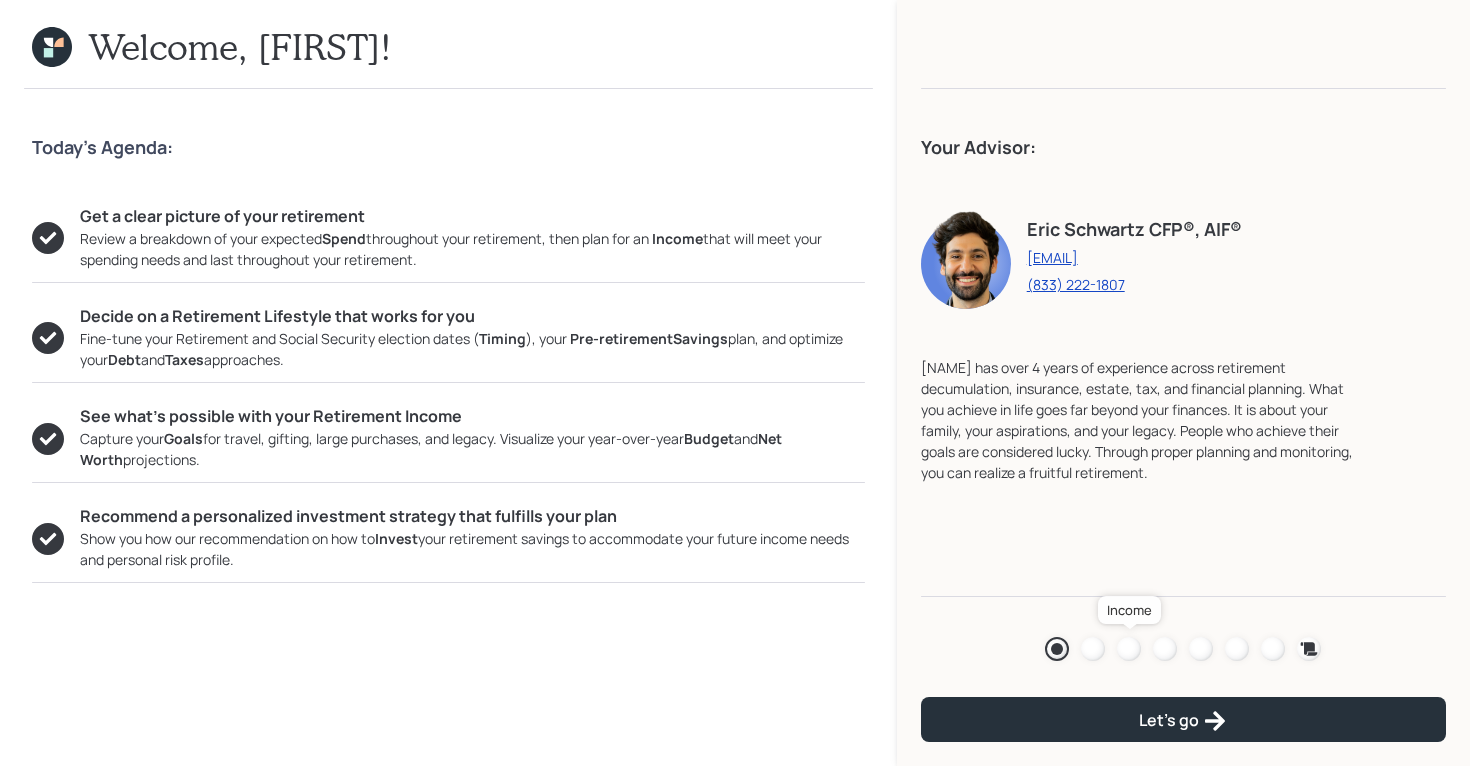 click at bounding box center [1129, 649] 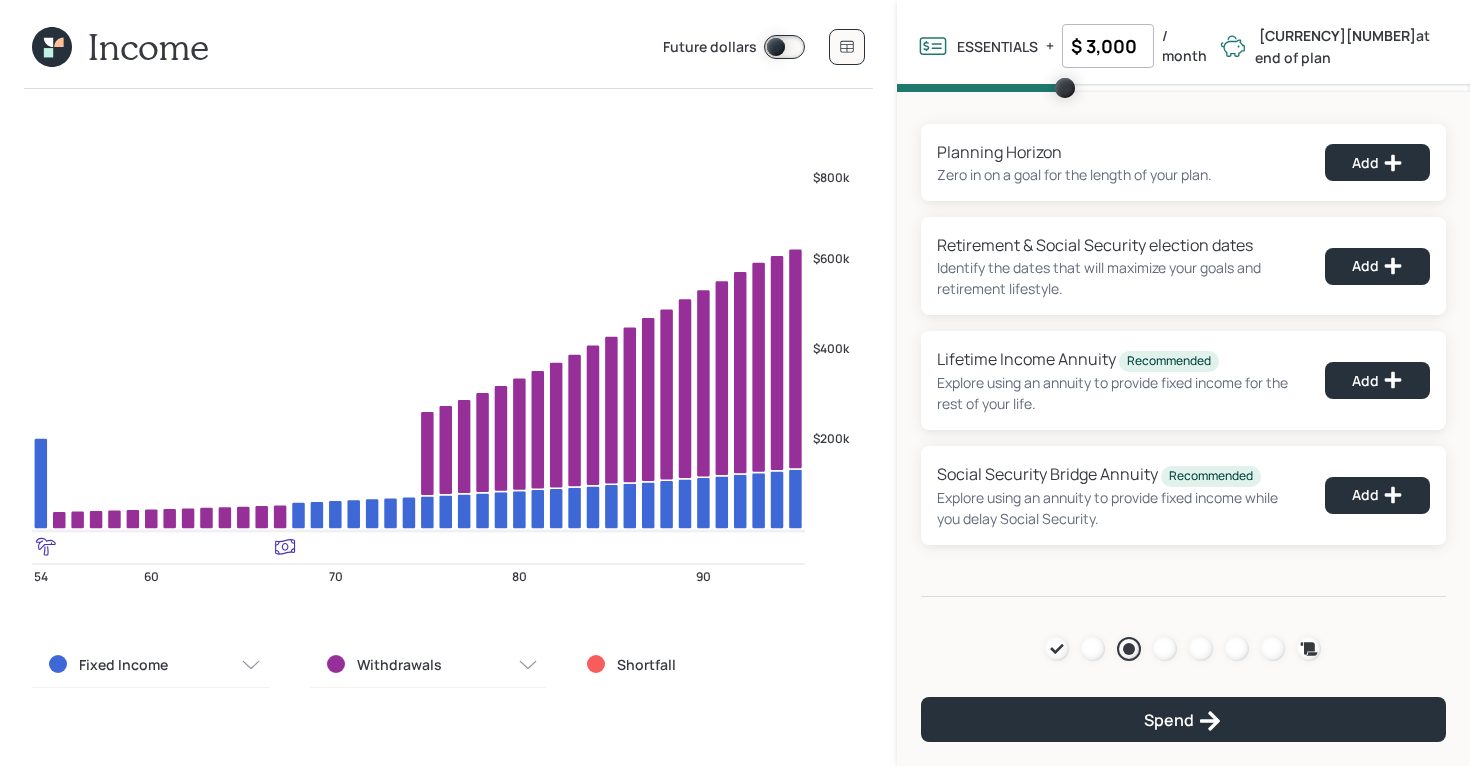 click on "Future dollars" at bounding box center (764, 47) 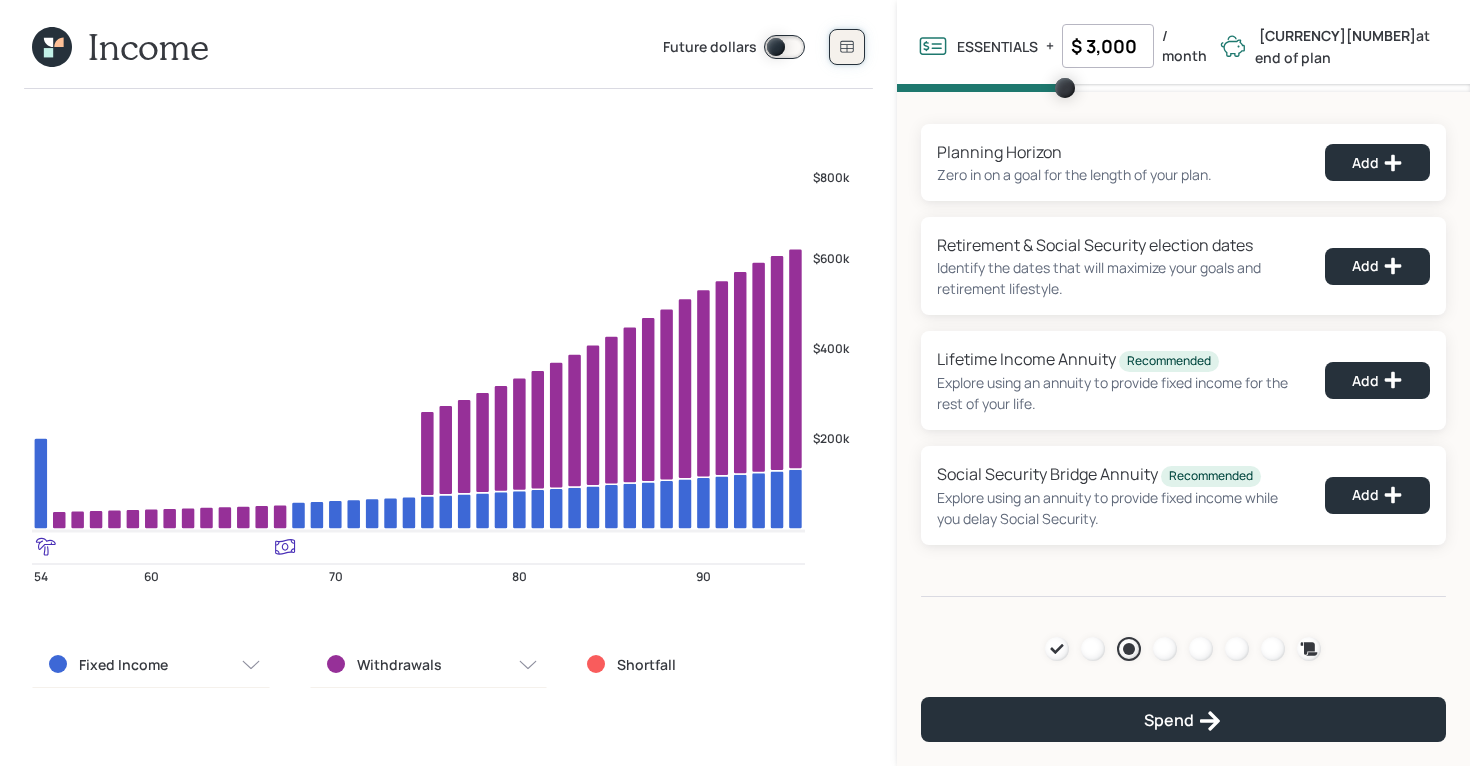 click 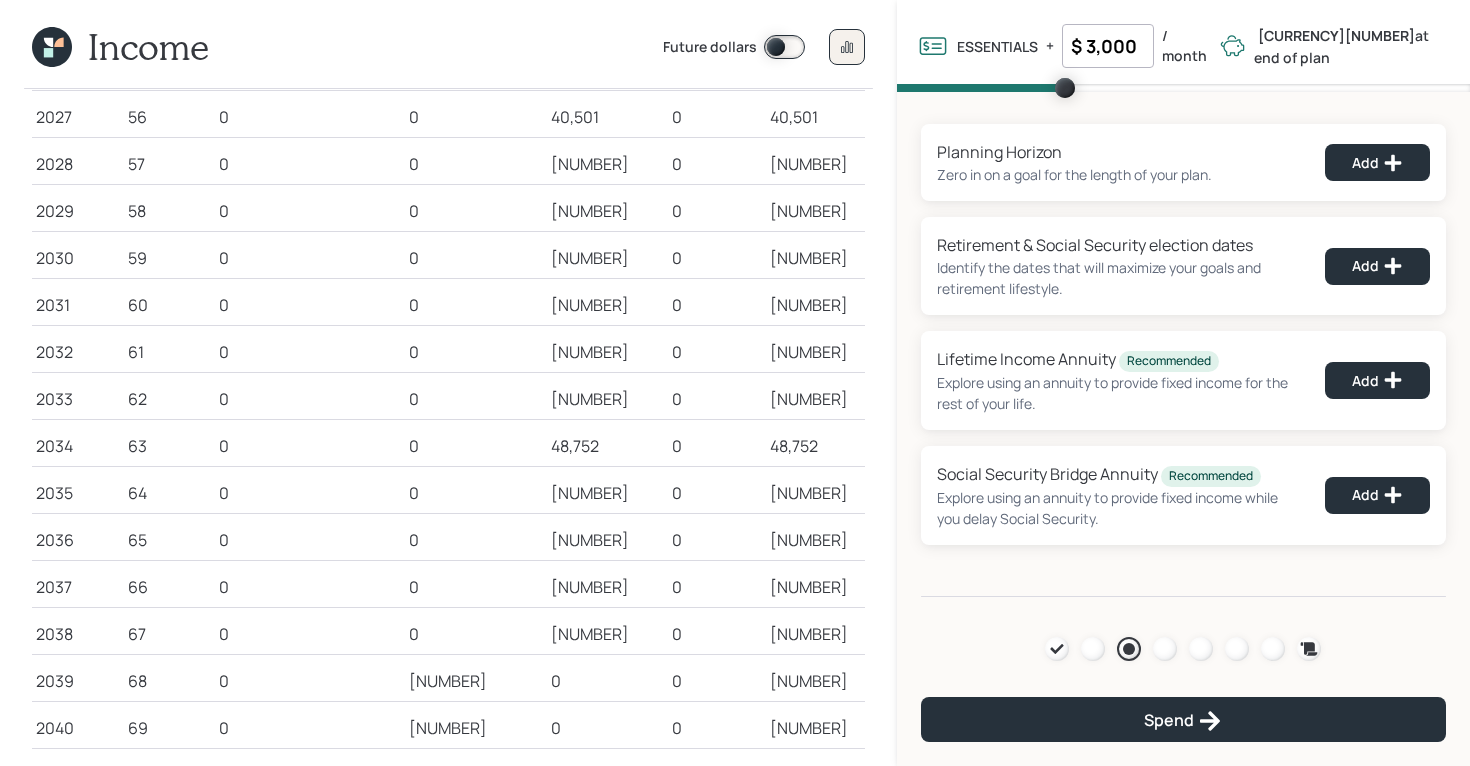scroll, scrollTop: 258, scrollLeft: 0, axis: vertical 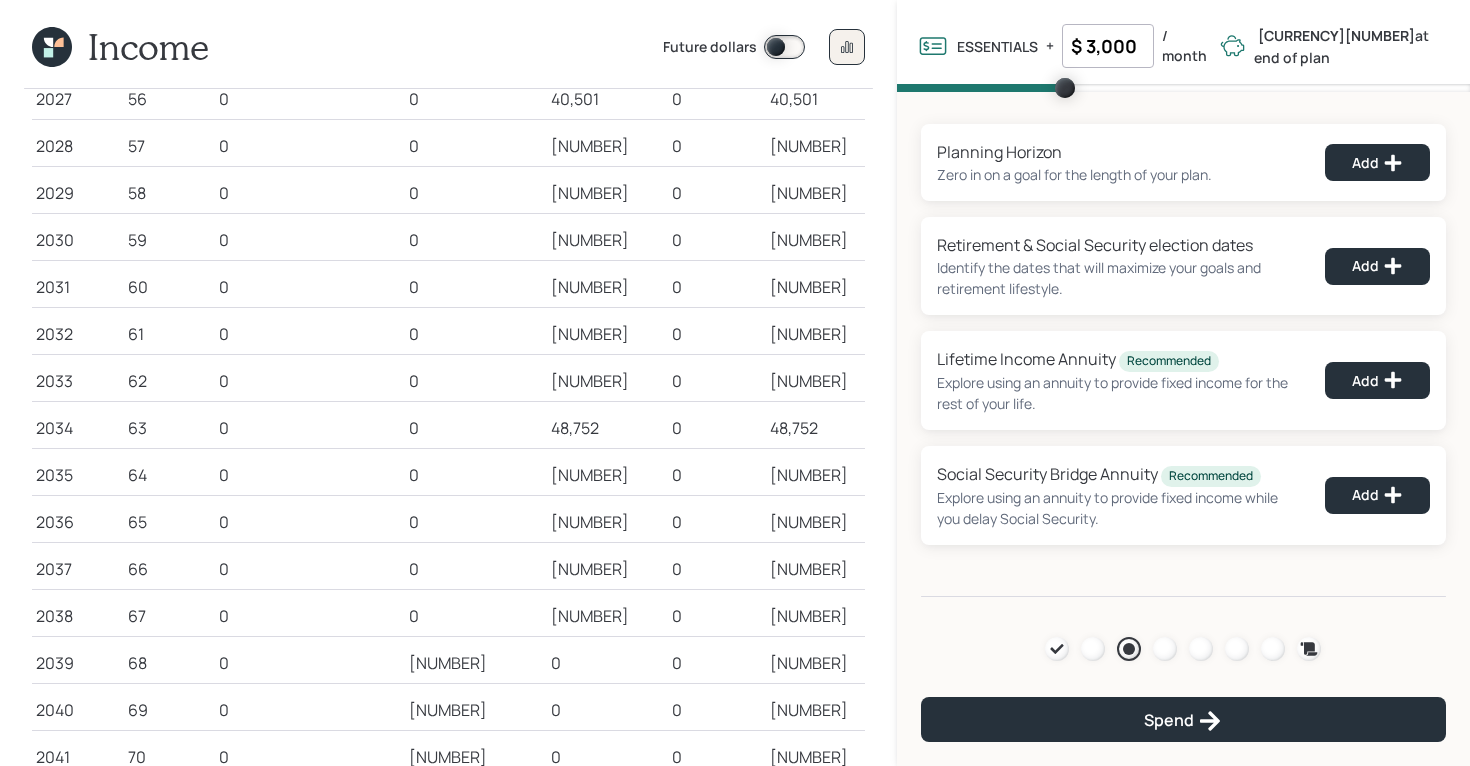 click 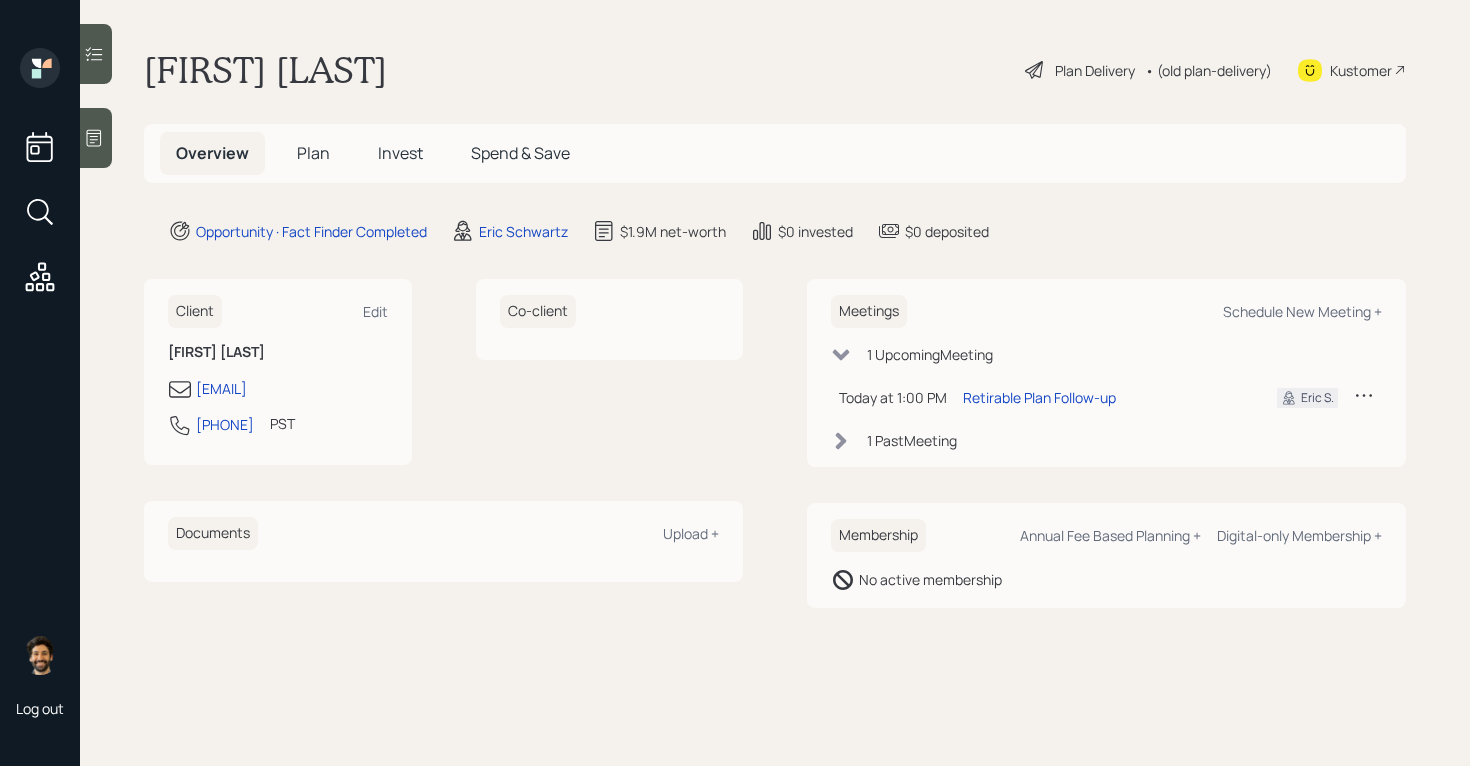 click on "Plan" at bounding box center (313, 153) 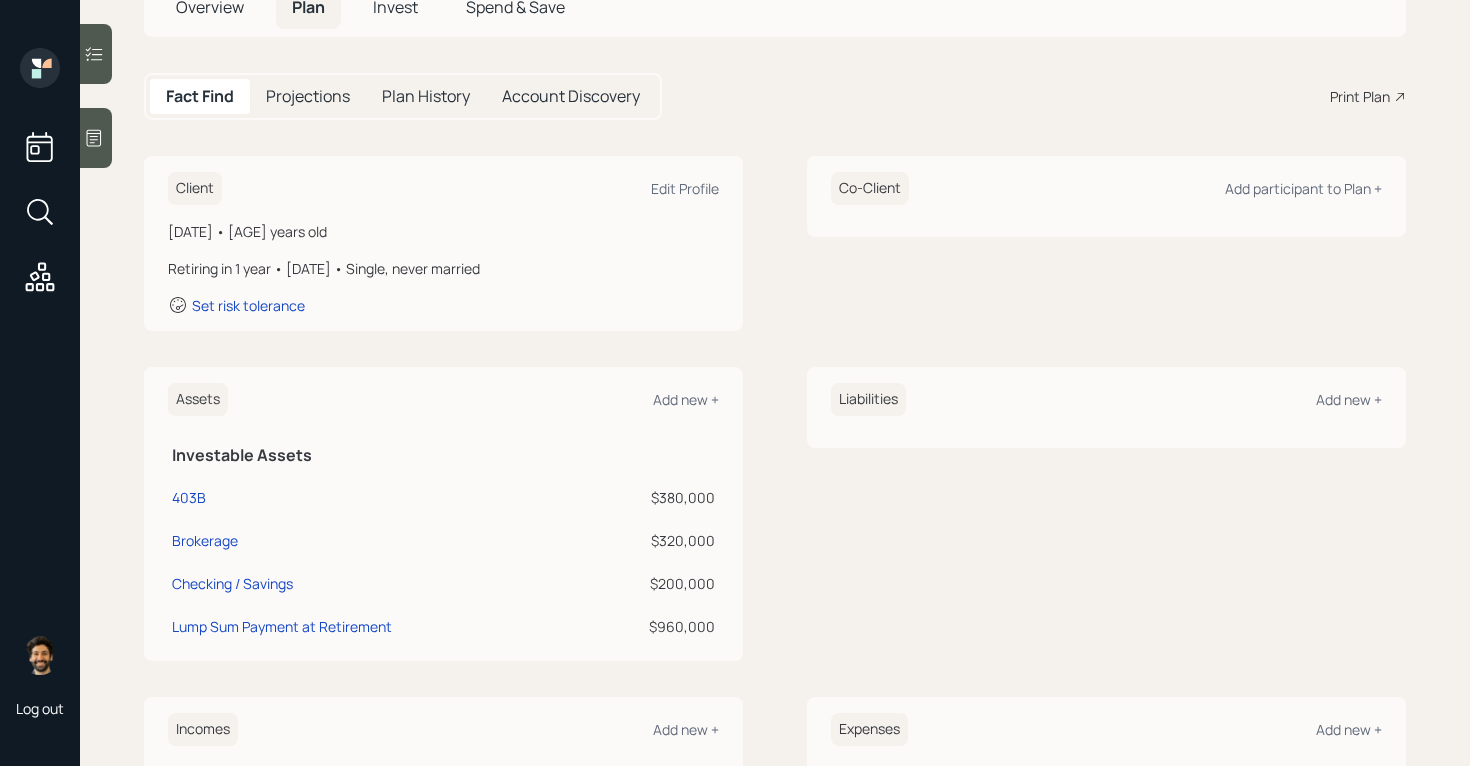 scroll, scrollTop: 136, scrollLeft: 0, axis: vertical 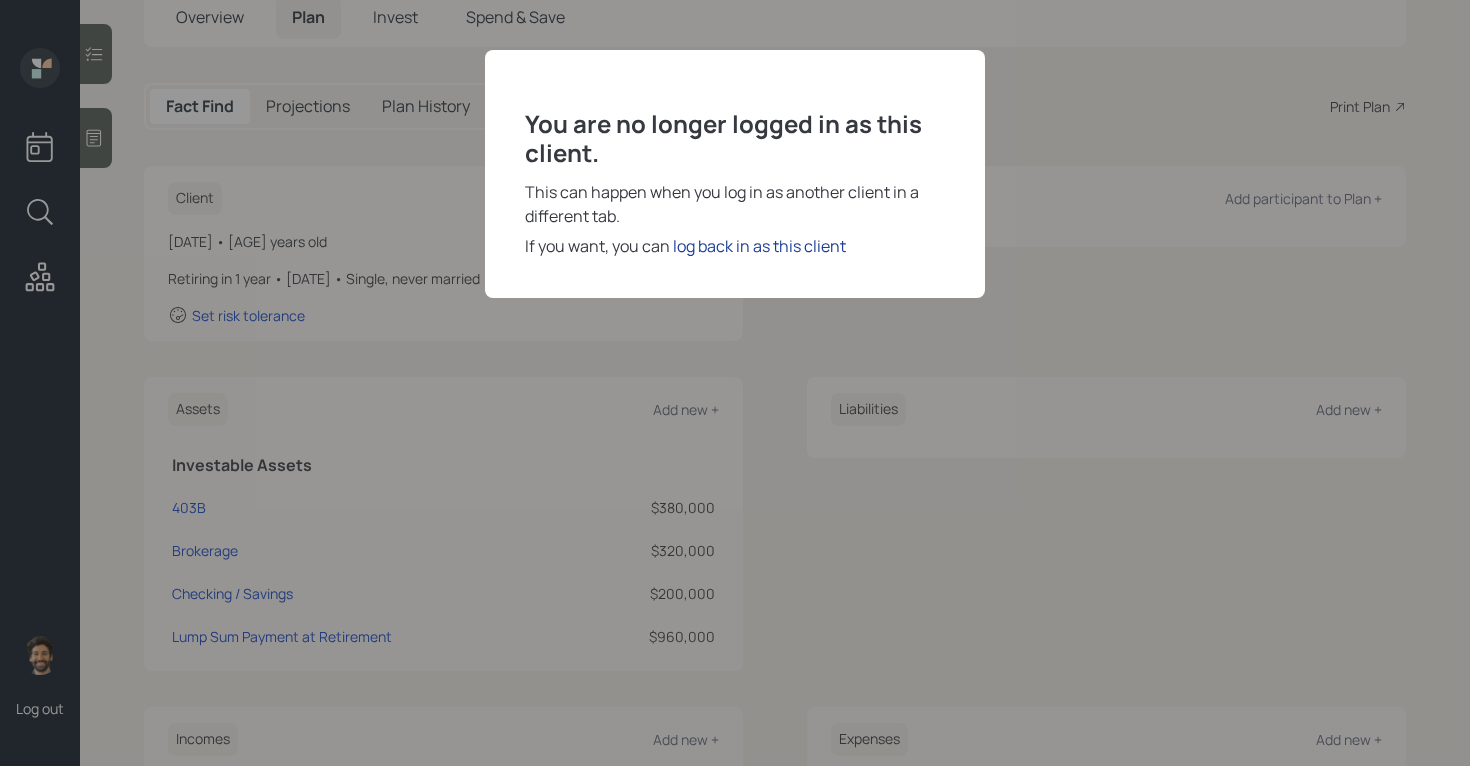 click on "log back in as this client" at bounding box center (759, 246) 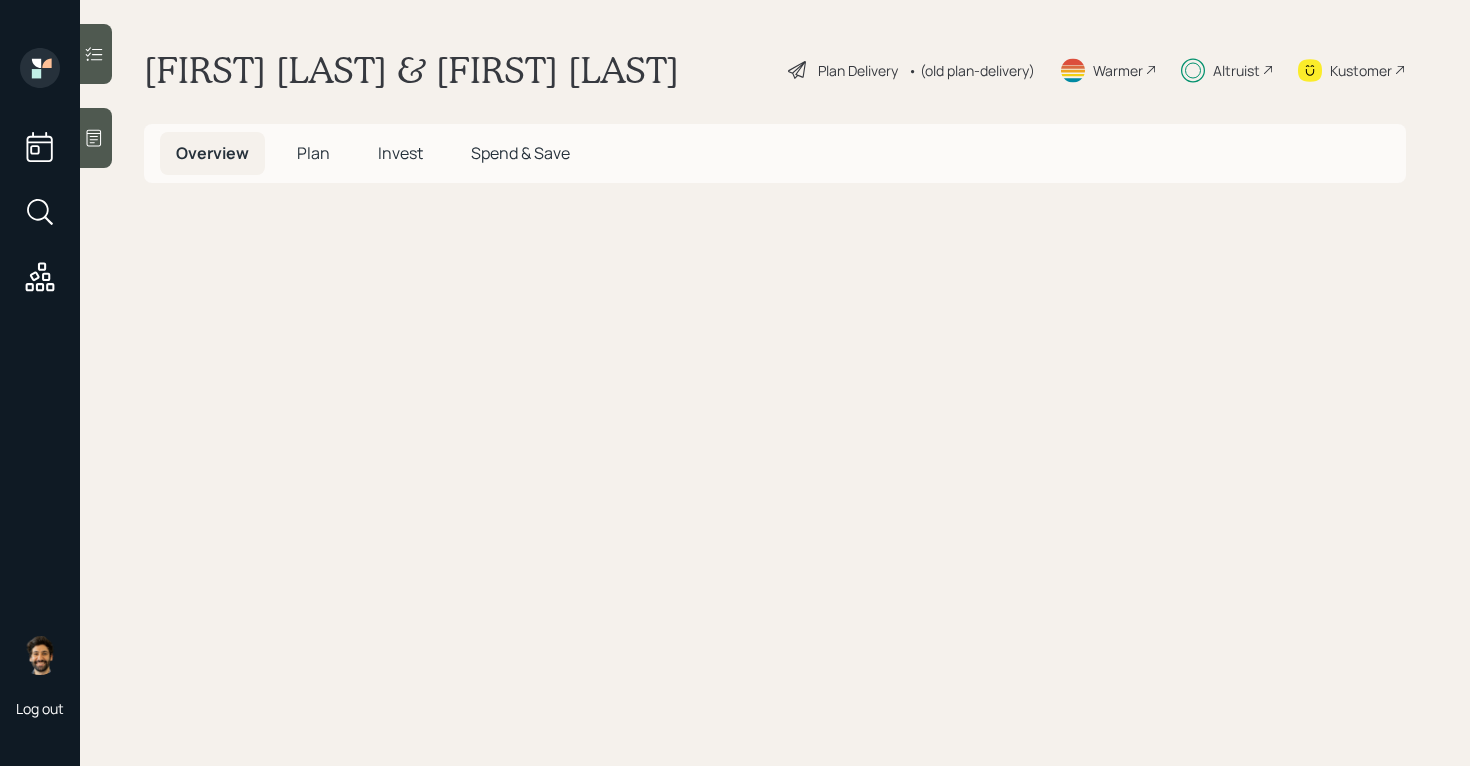 scroll, scrollTop: 0, scrollLeft: 0, axis: both 